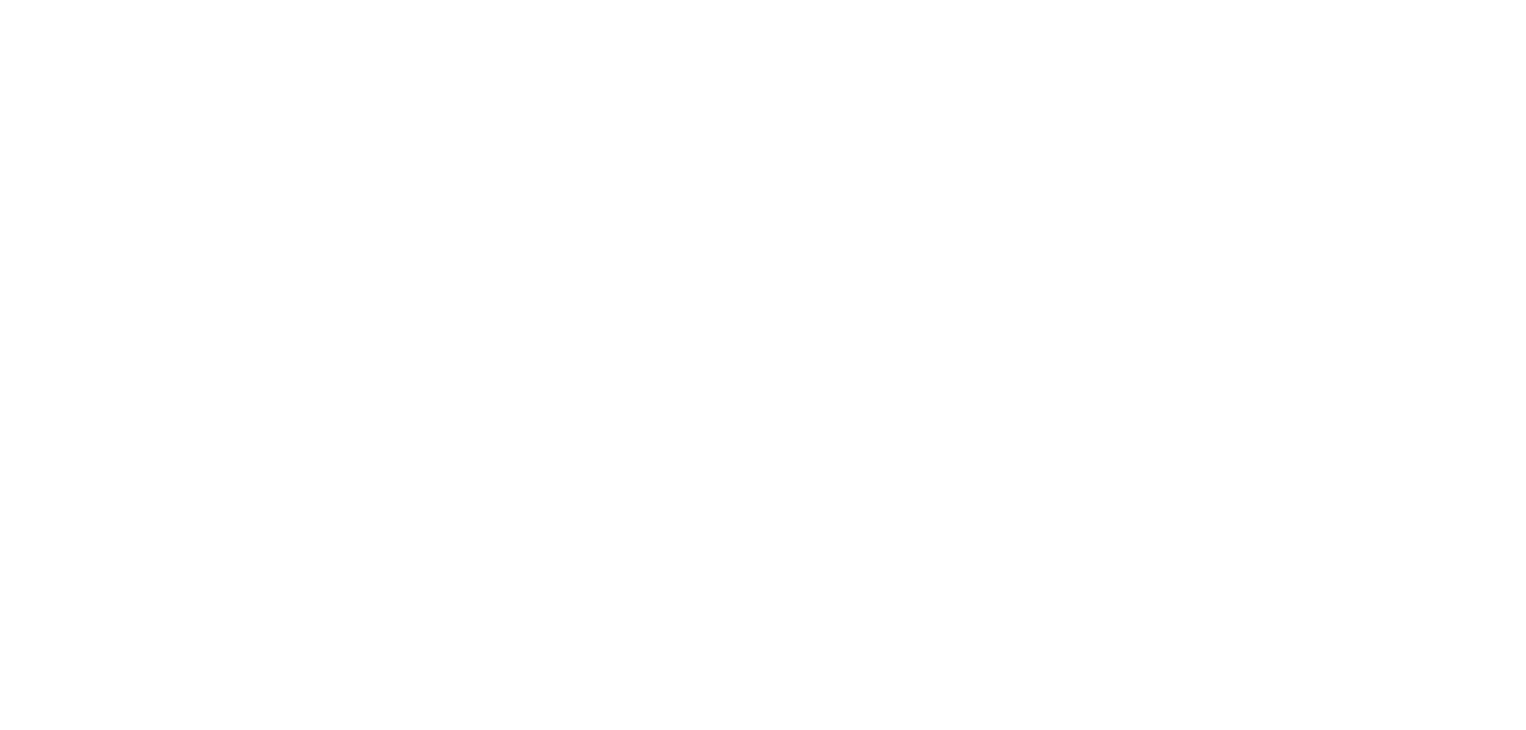 scroll, scrollTop: 0, scrollLeft: 0, axis: both 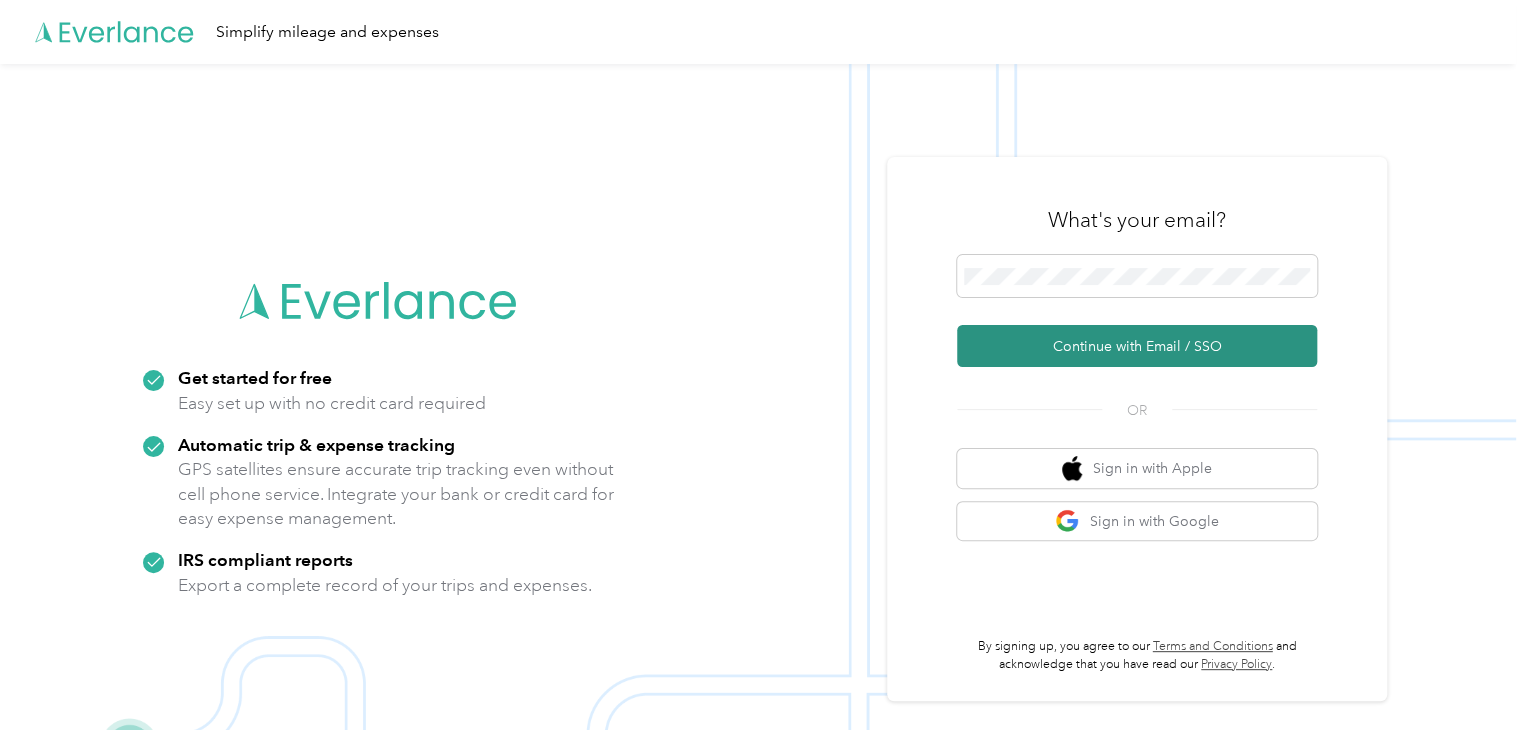 click on "Continue with Email / SSO" at bounding box center [1137, 346] 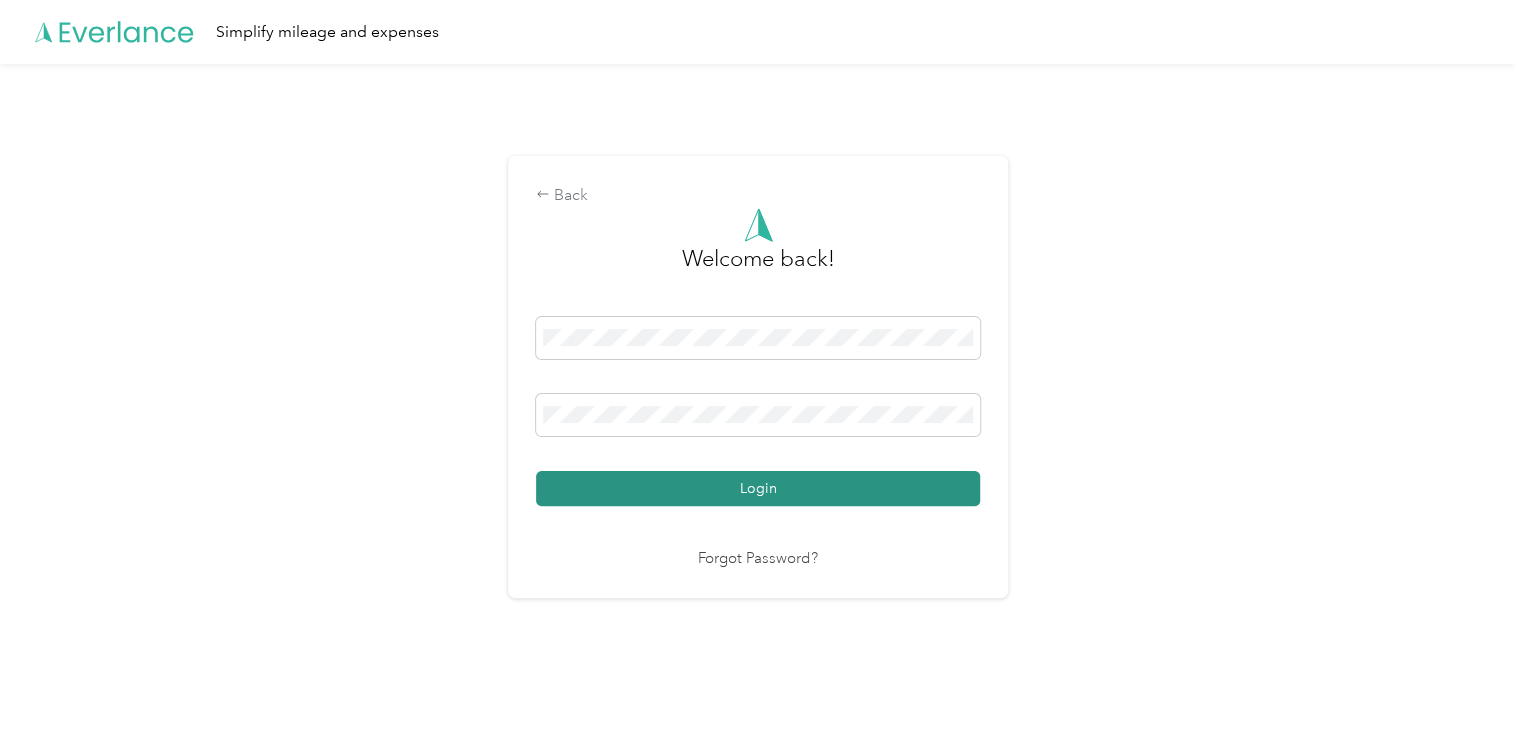 click on "Login" at bounding box center (758, 488) 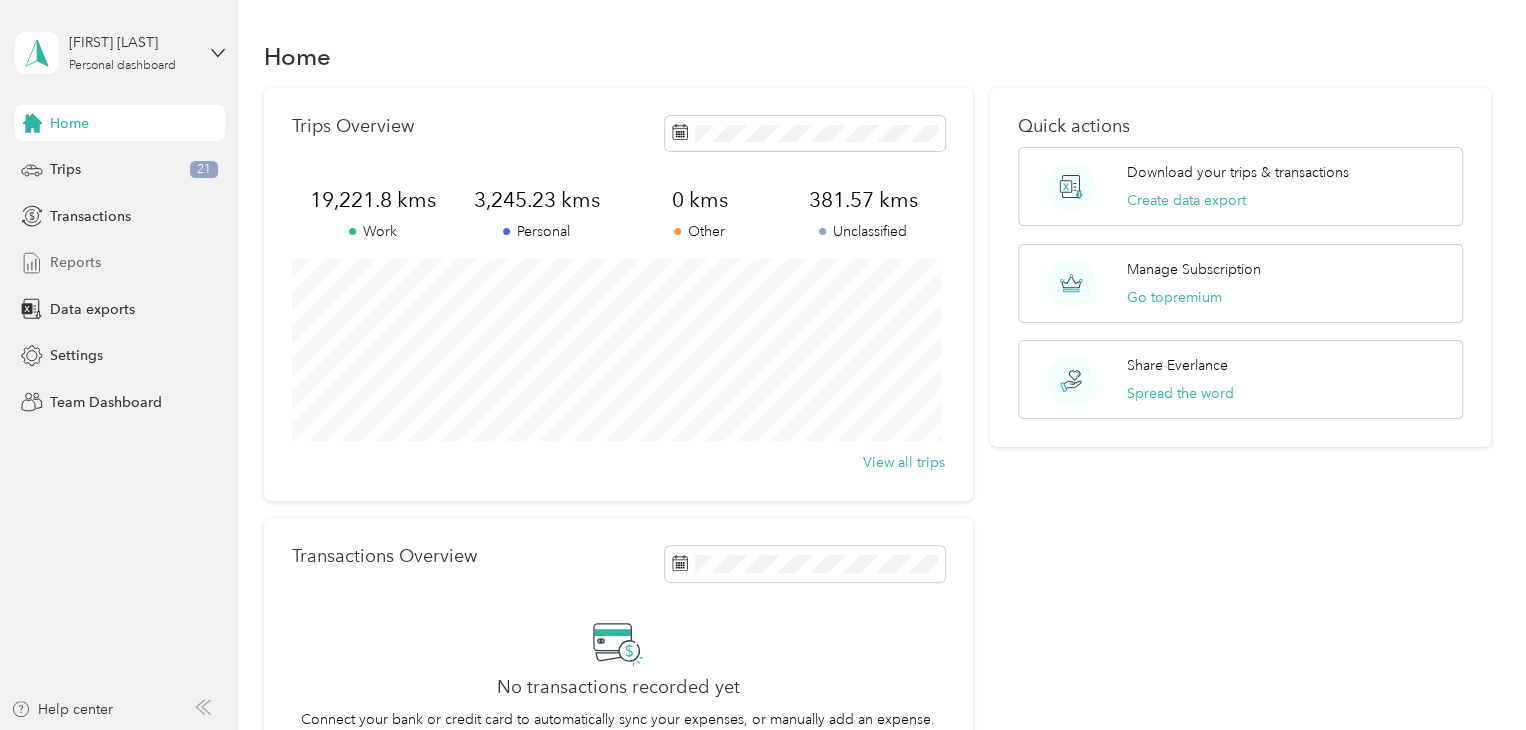 click on "Reports" at bounding box center [75, 262] 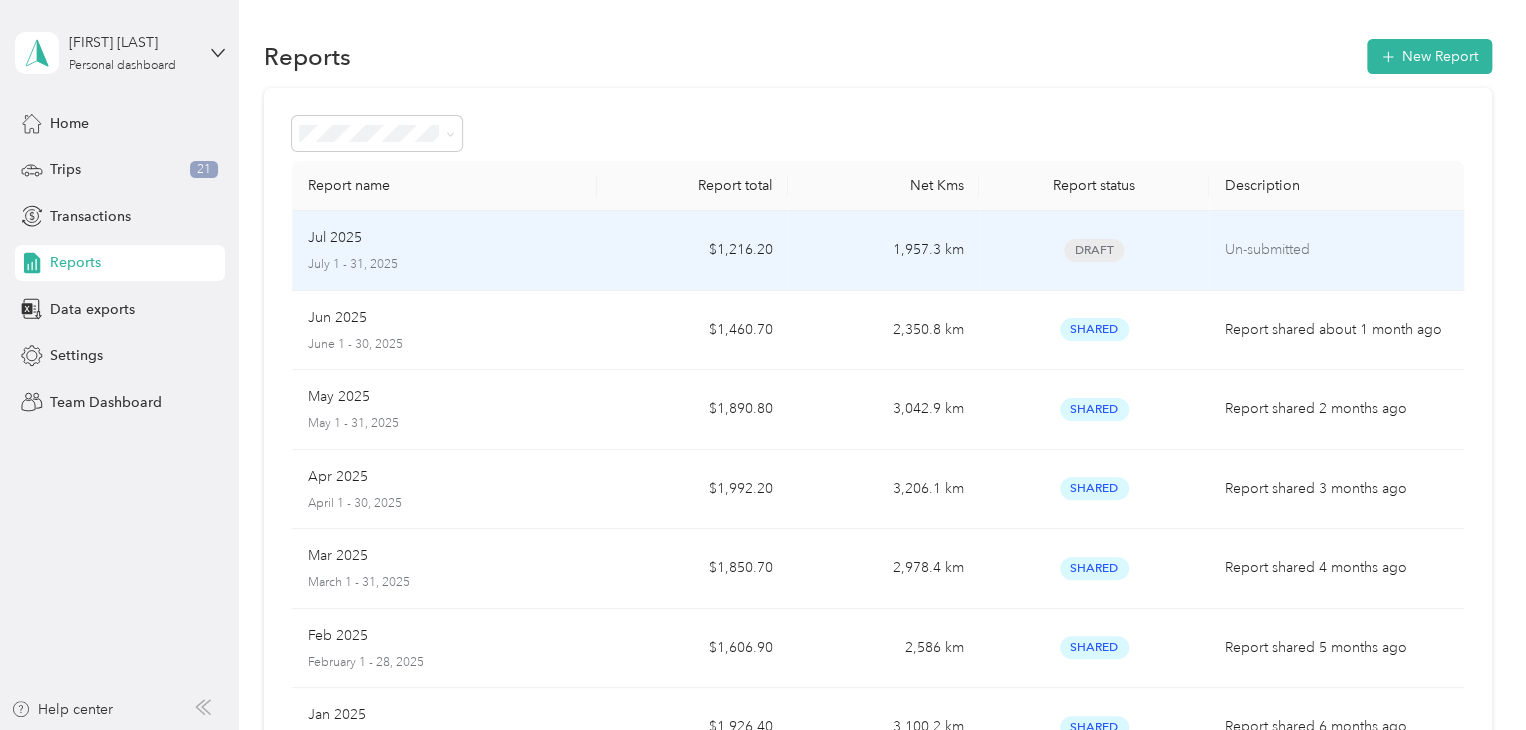 click on "Jul 2025" at bounding box center (445, 238) 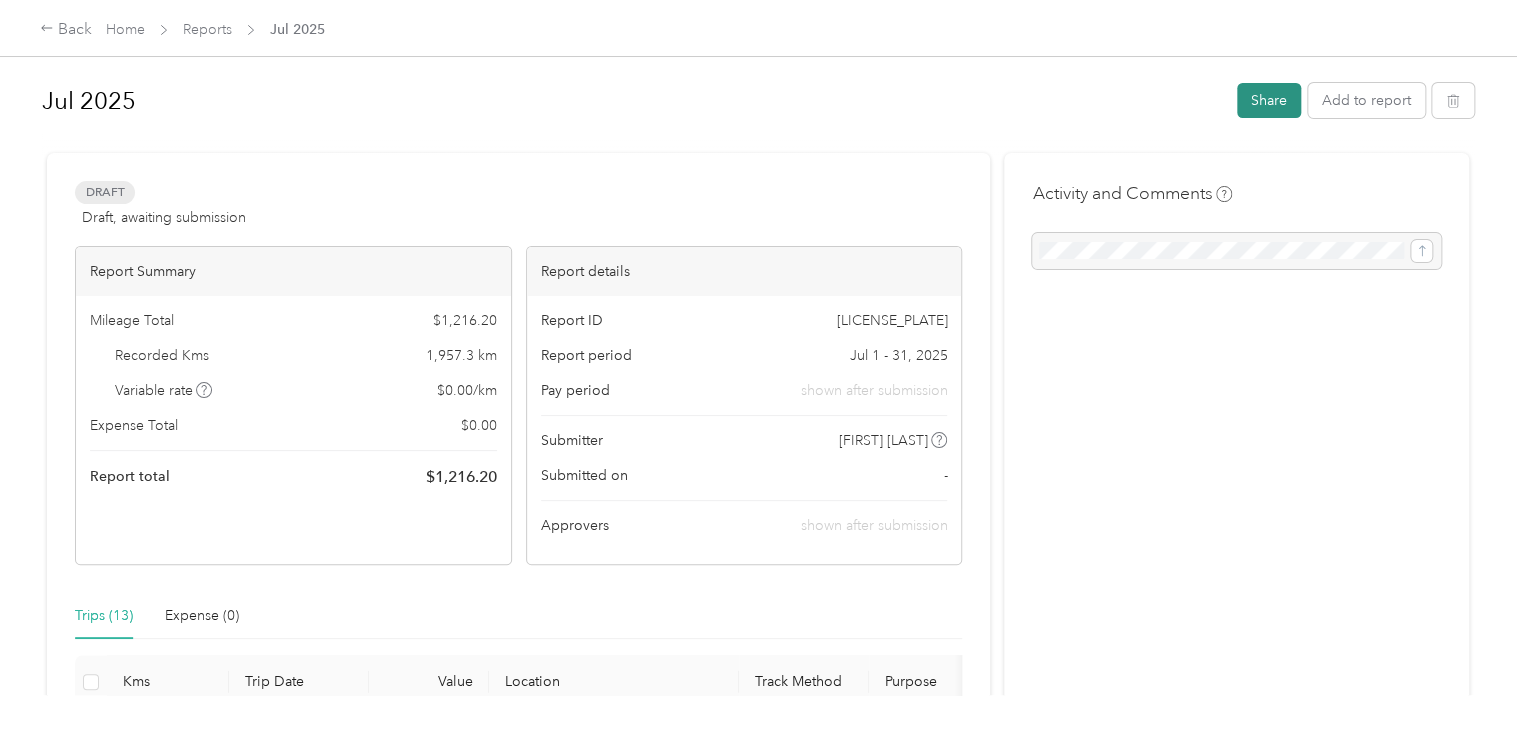 click on "Share" at bounding box center [1269, 100] 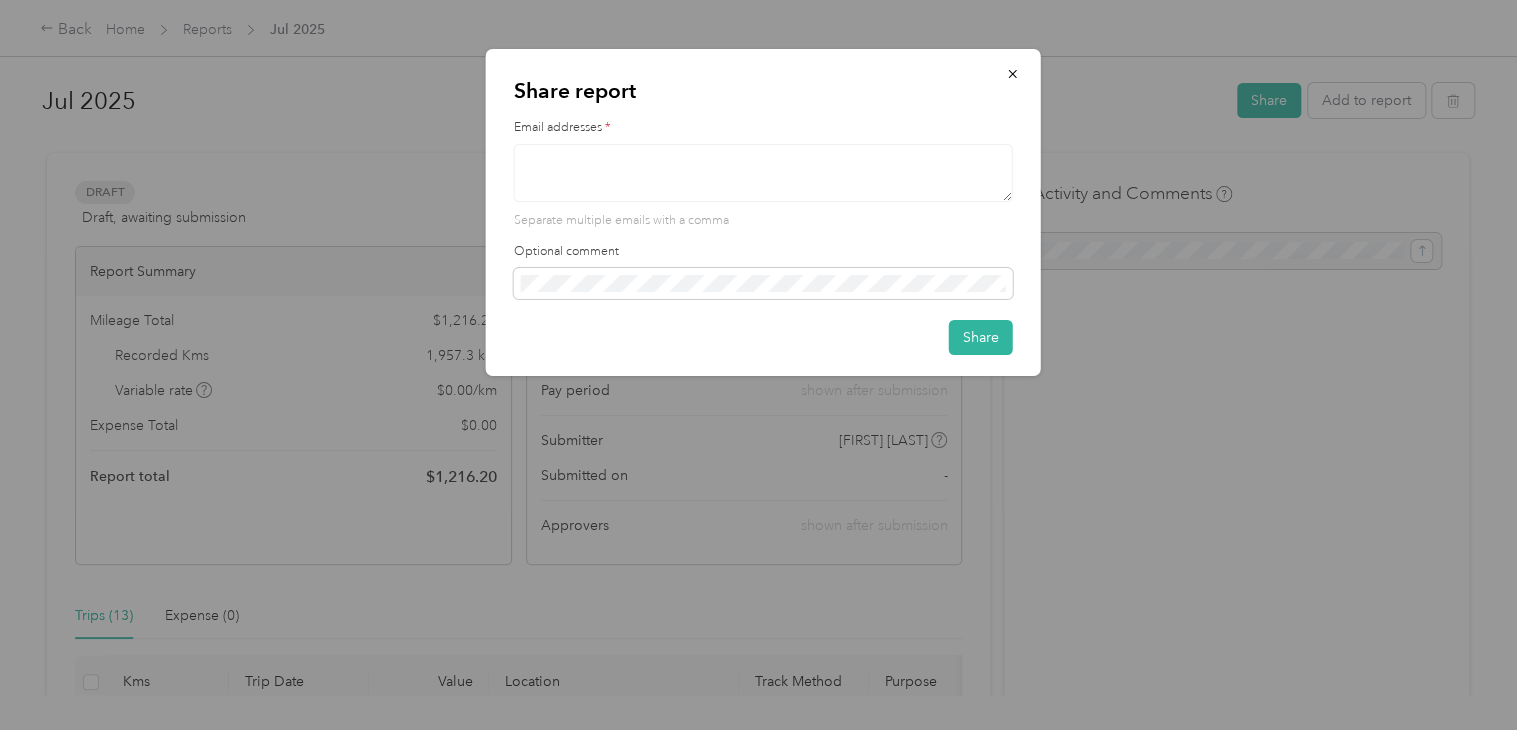 click at bounding box center (763, 173) 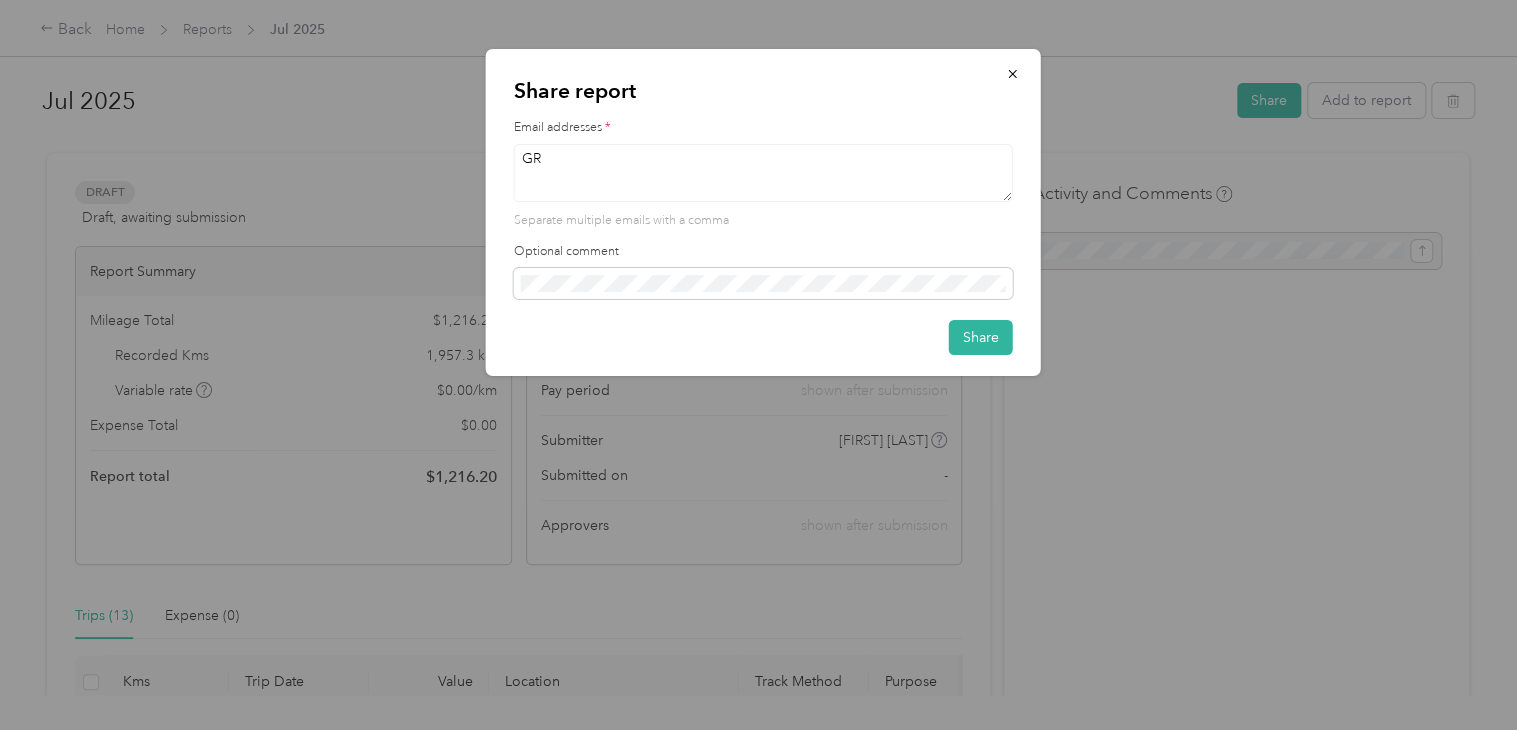 type on "G" 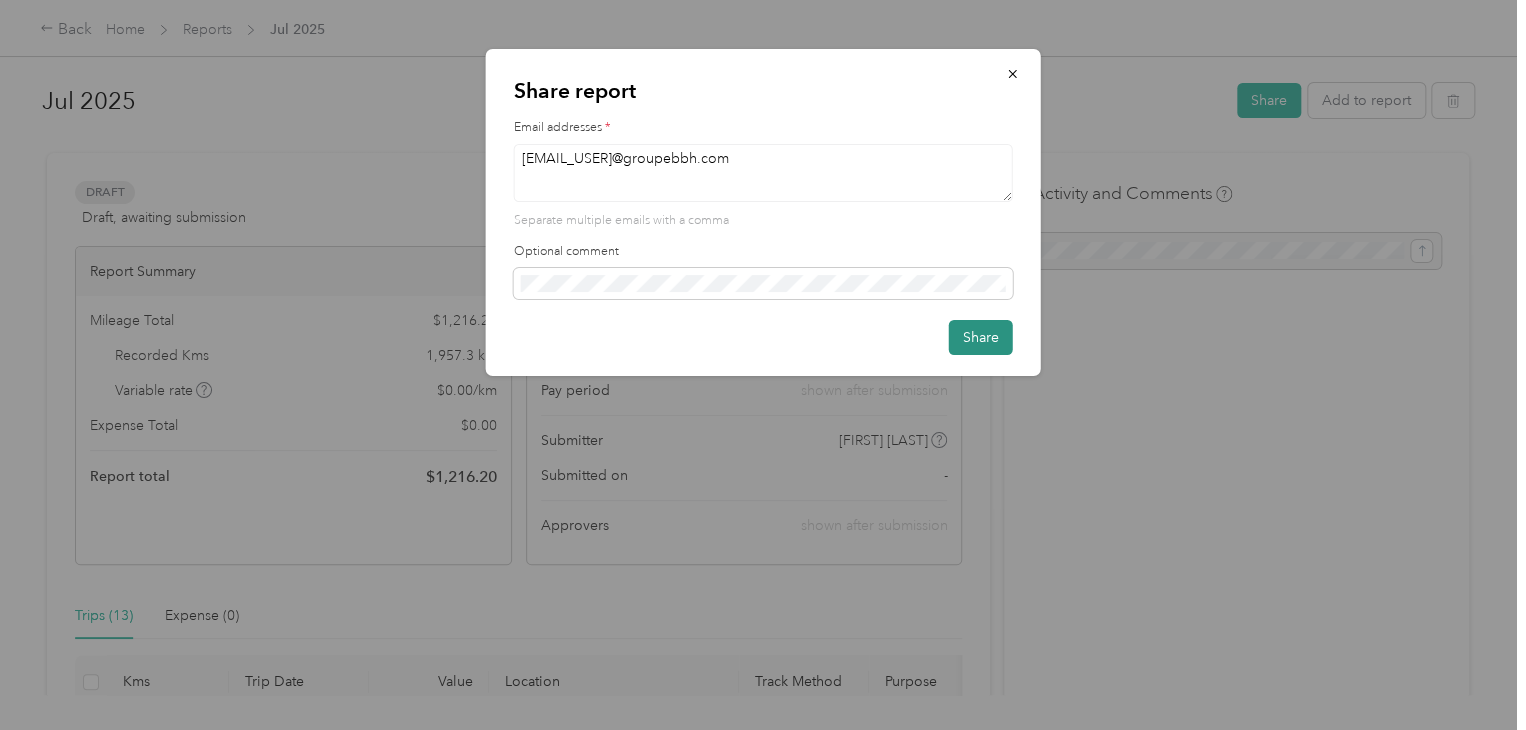 type on "[EMAIL_USER]@groupebbh.com" 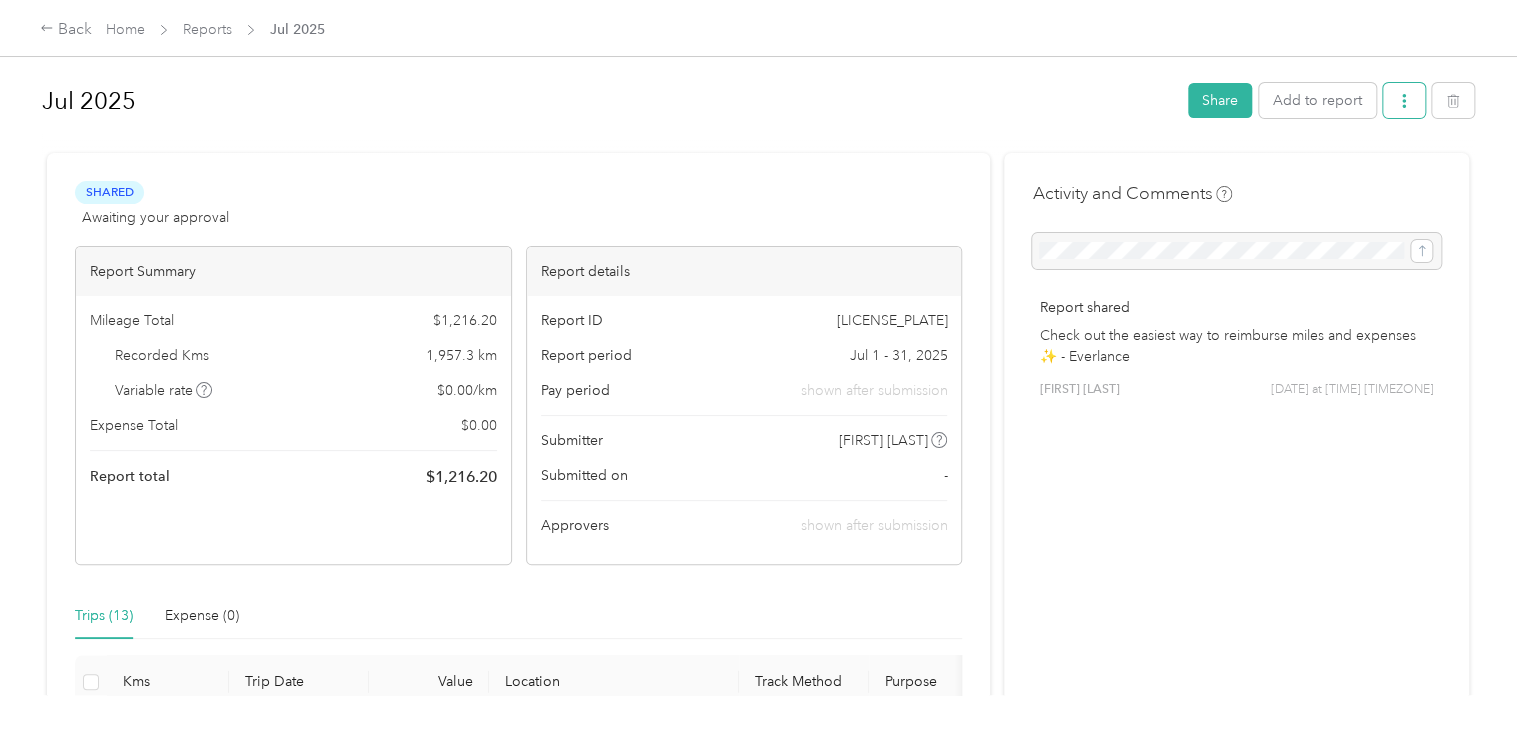 click 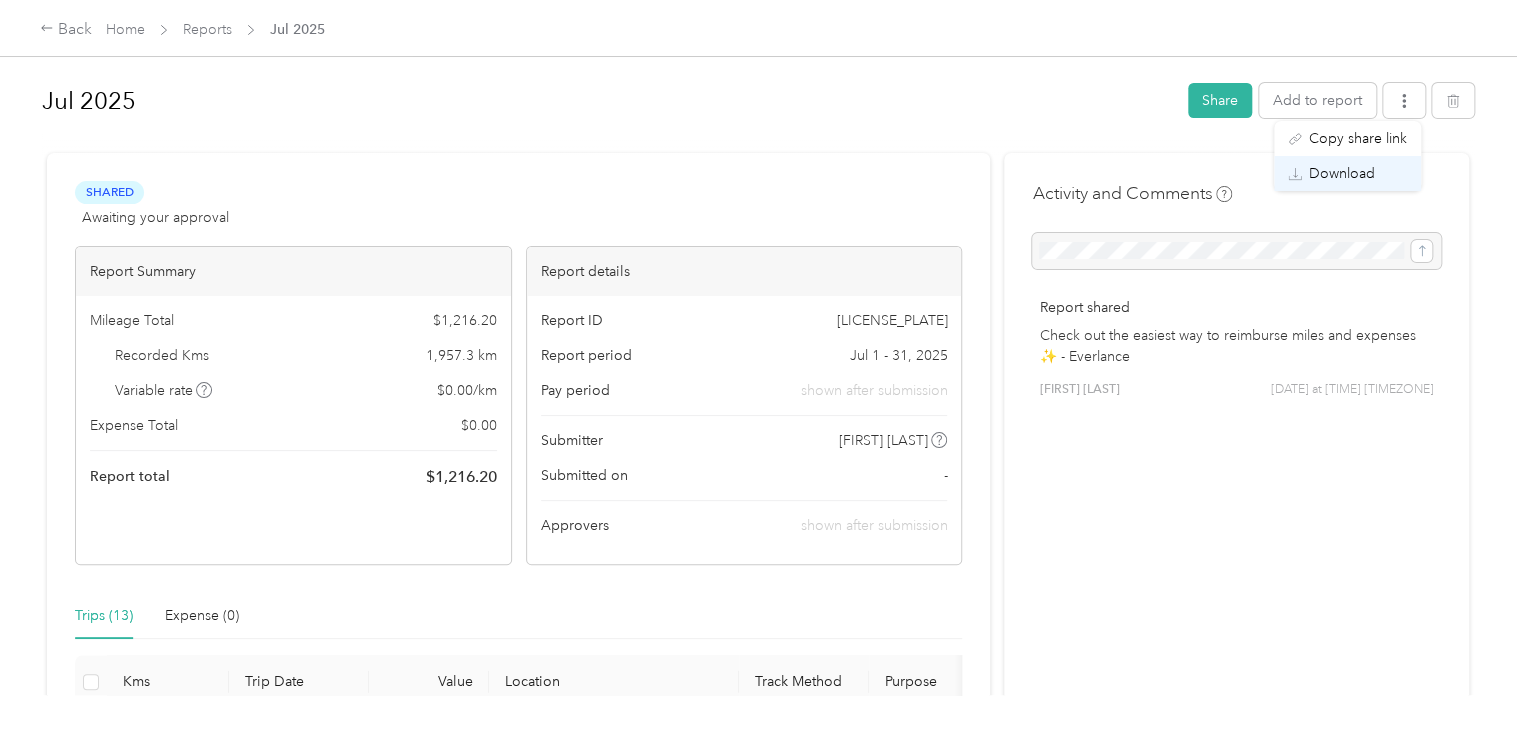 click on "Download" at bounding box center (1342, 173) 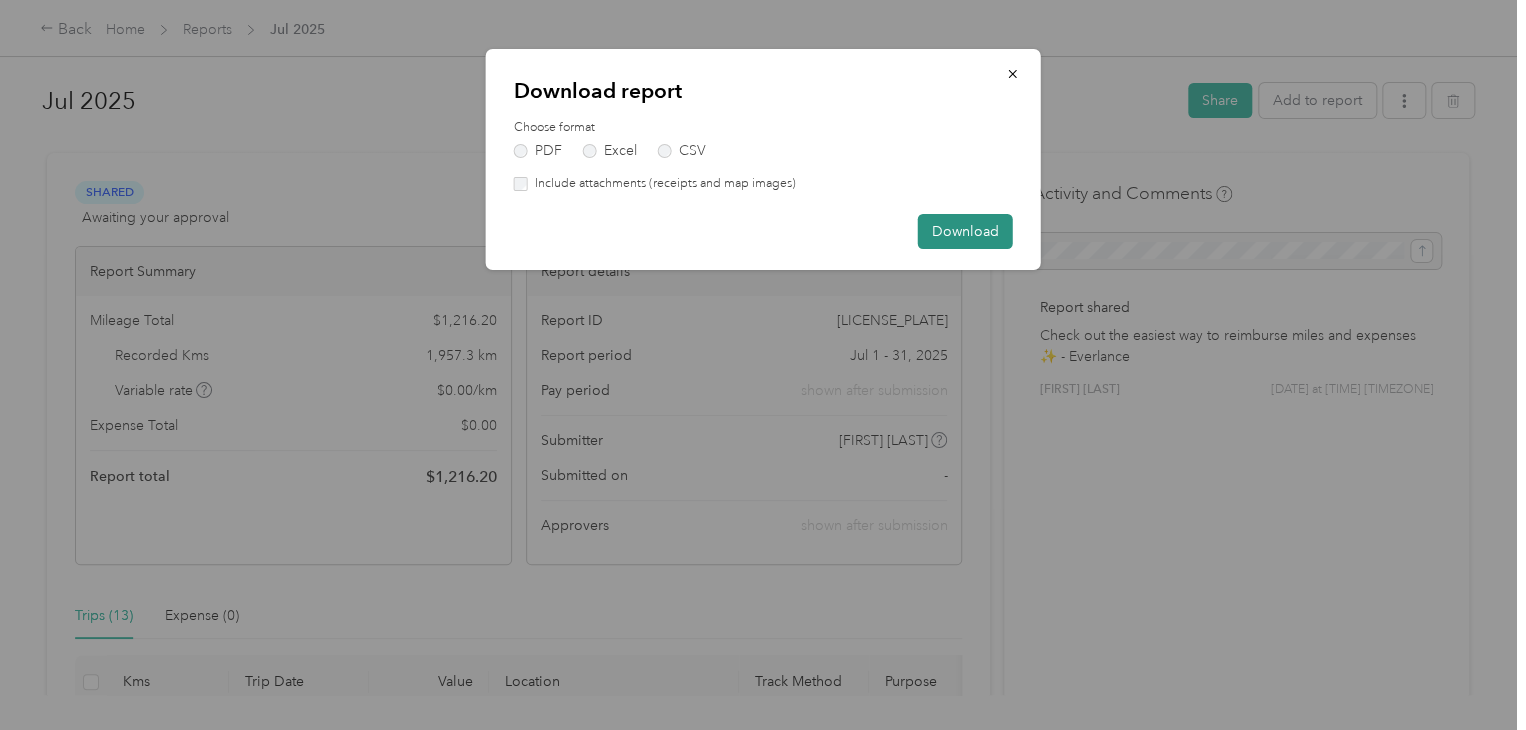 click on "Download" at bounding box center (965, 231) 